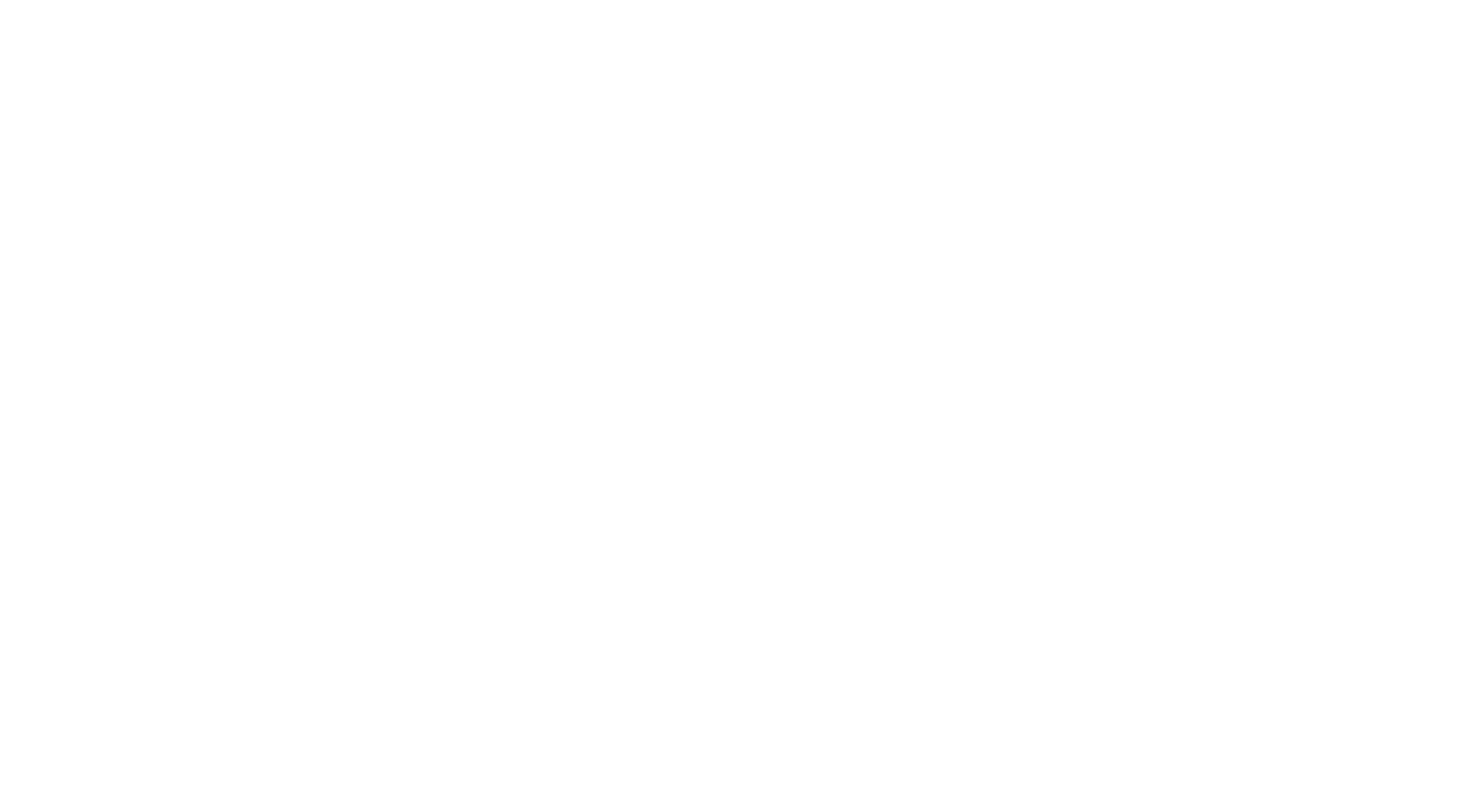 scroll, scrollTop: 0, scrollLeft: 0, axis: both 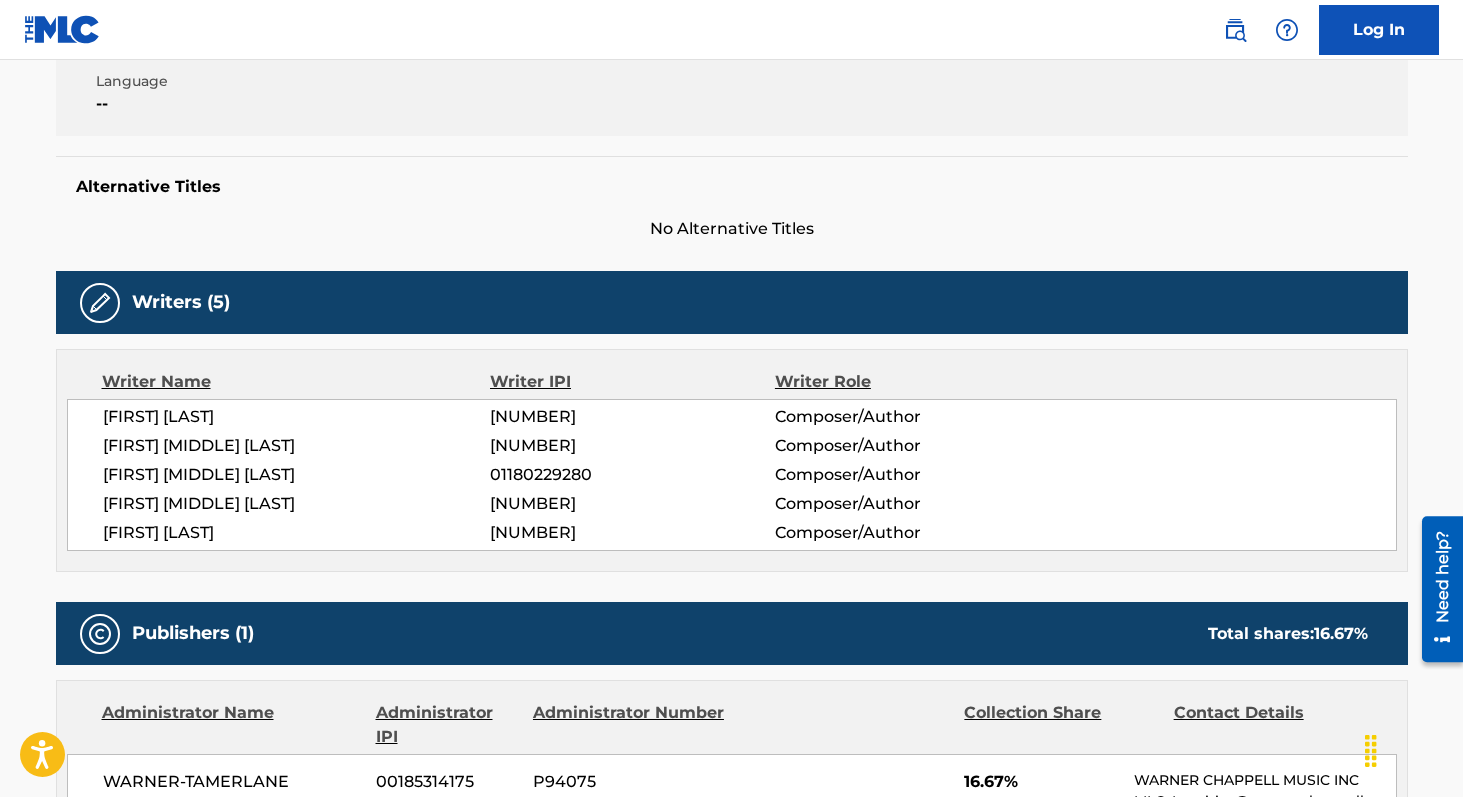 click on "[NUMBER]" at bounding box center [632, 417] 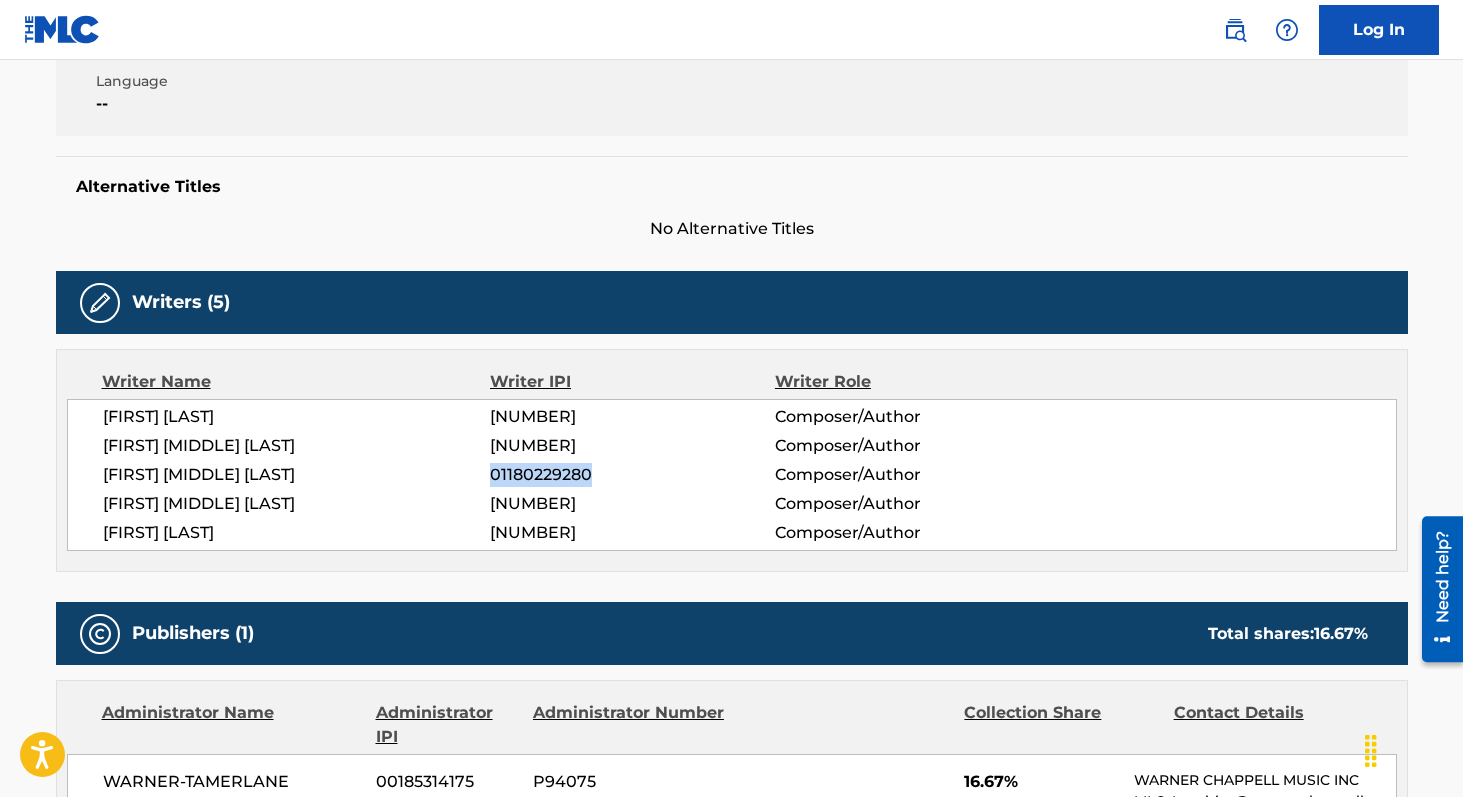 copy on "01180229280" 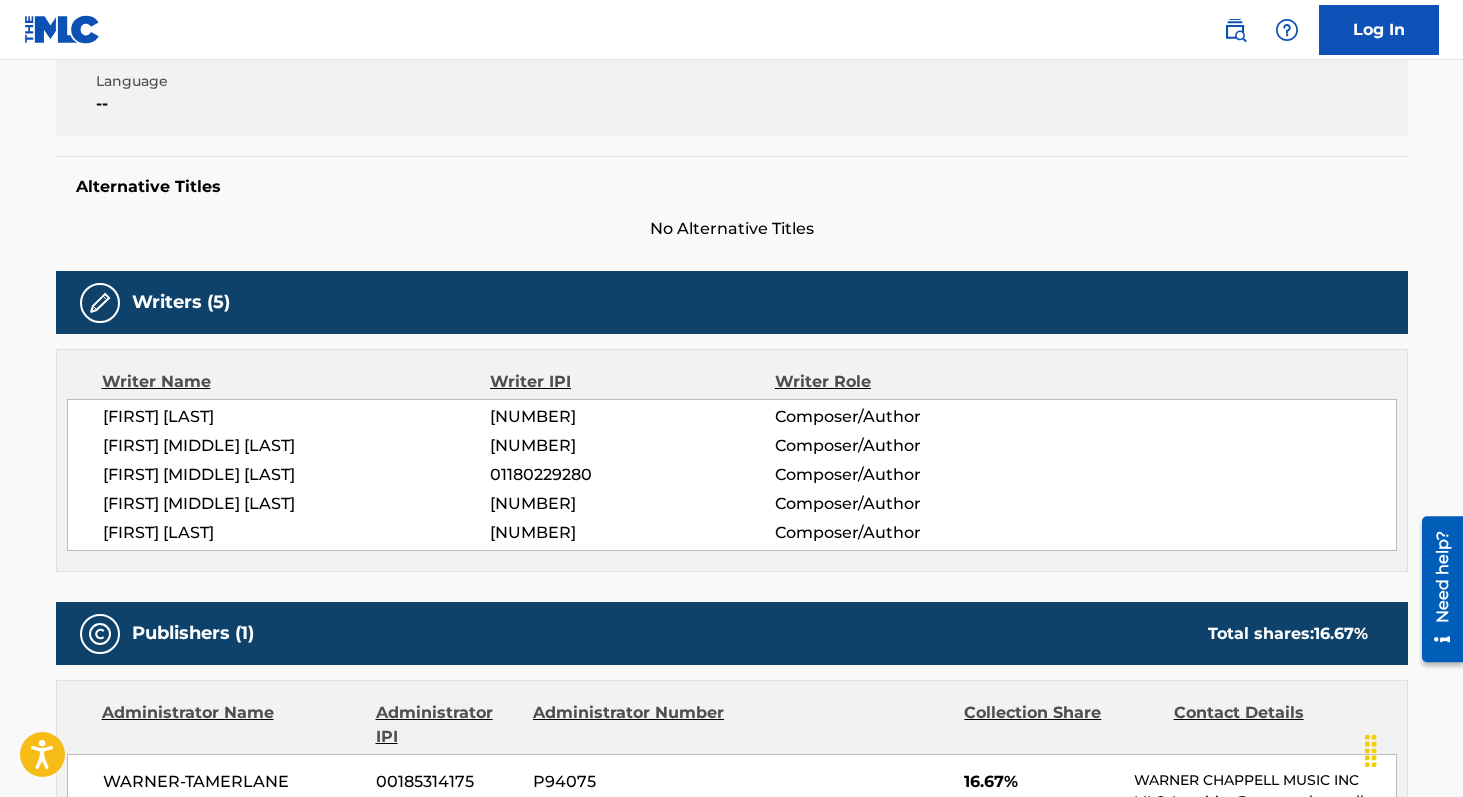 click on "[NUMBER]" at bounding box center (632, 504) 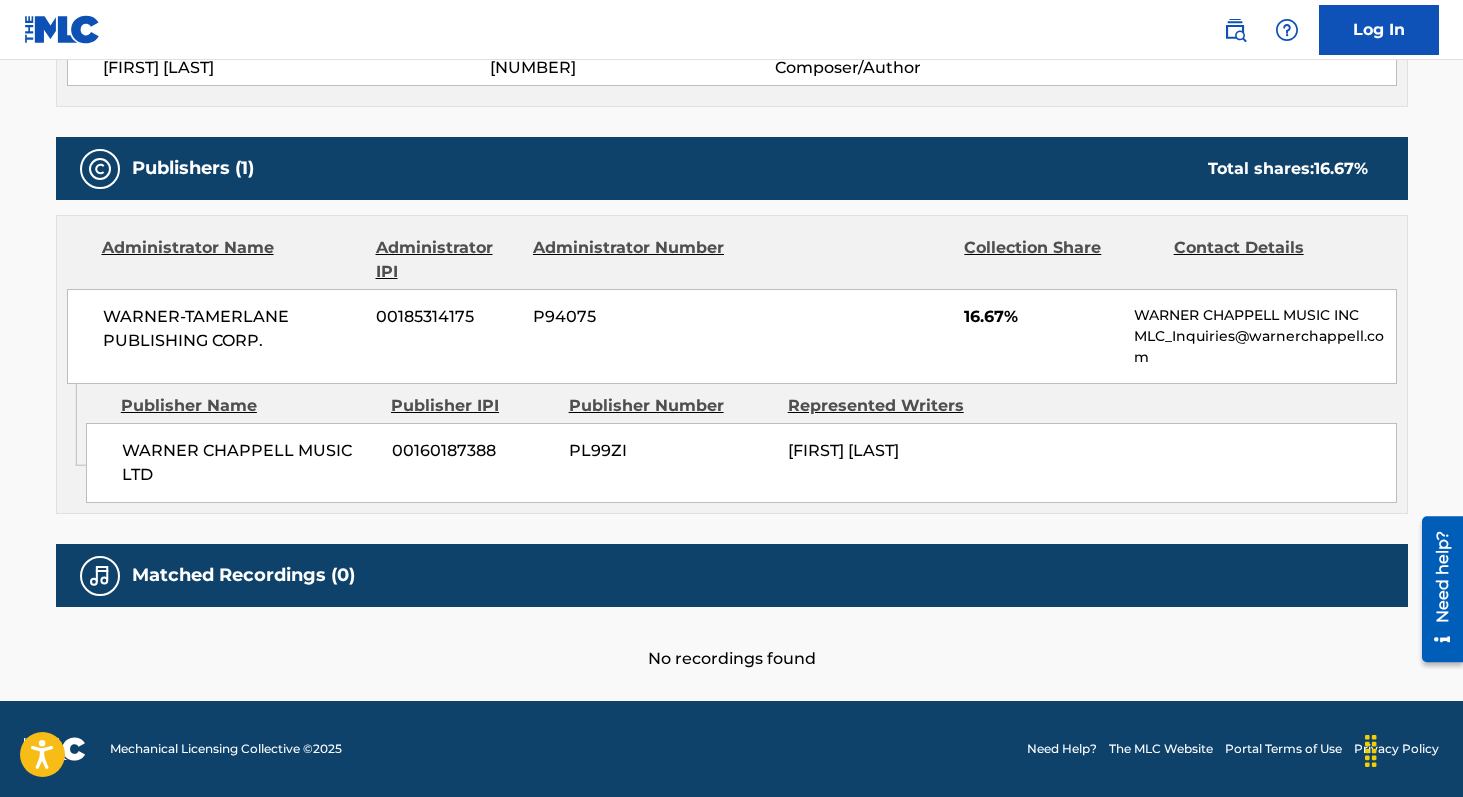 scroll, scrollTop: 0, scrollLeft: 0, axis: both 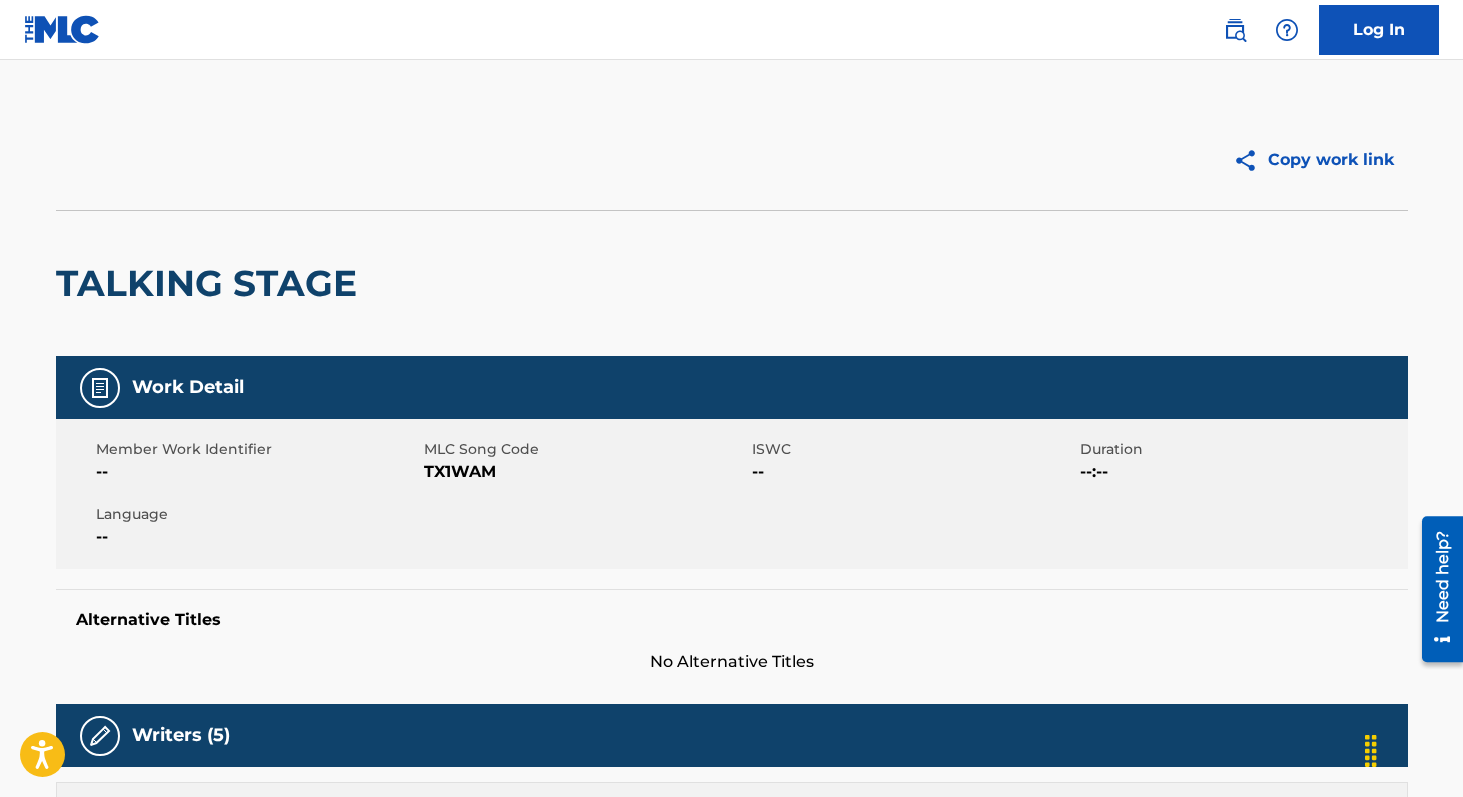 click on "TX1WAM" at bounding box center (585, 472) 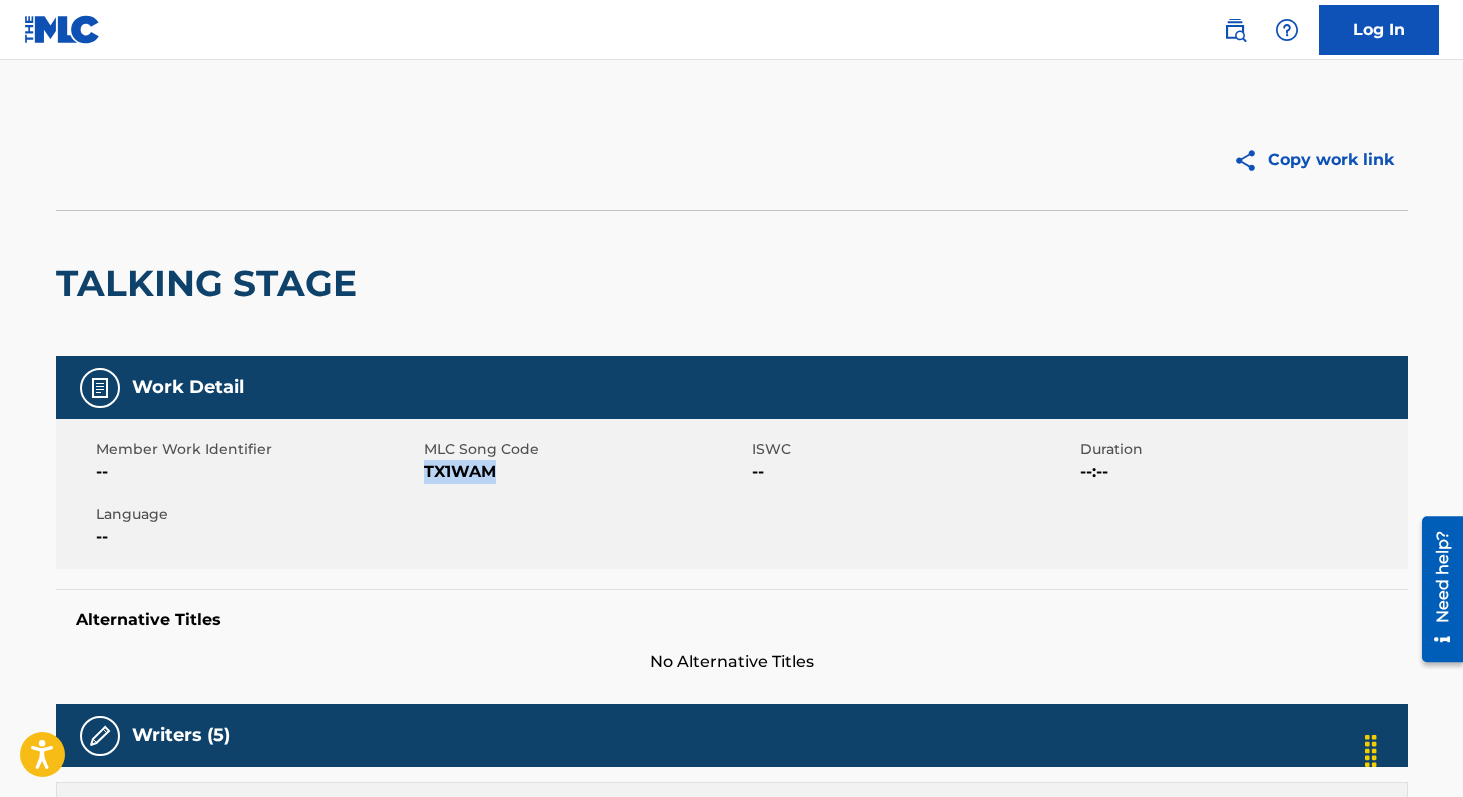 copy on "TX1WAM" 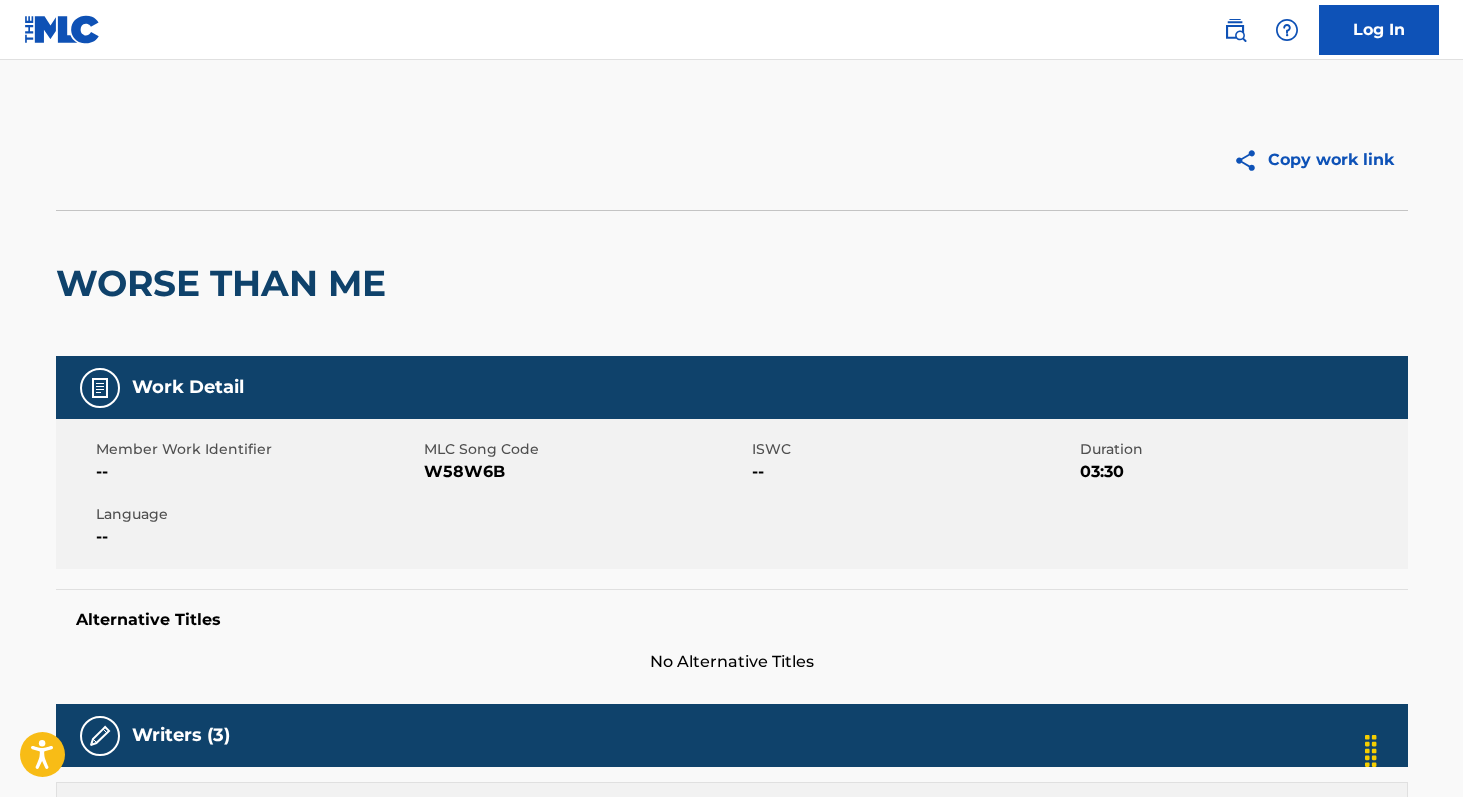 scroll, scrollTop: 0, scrollLeft: 0, axis: both 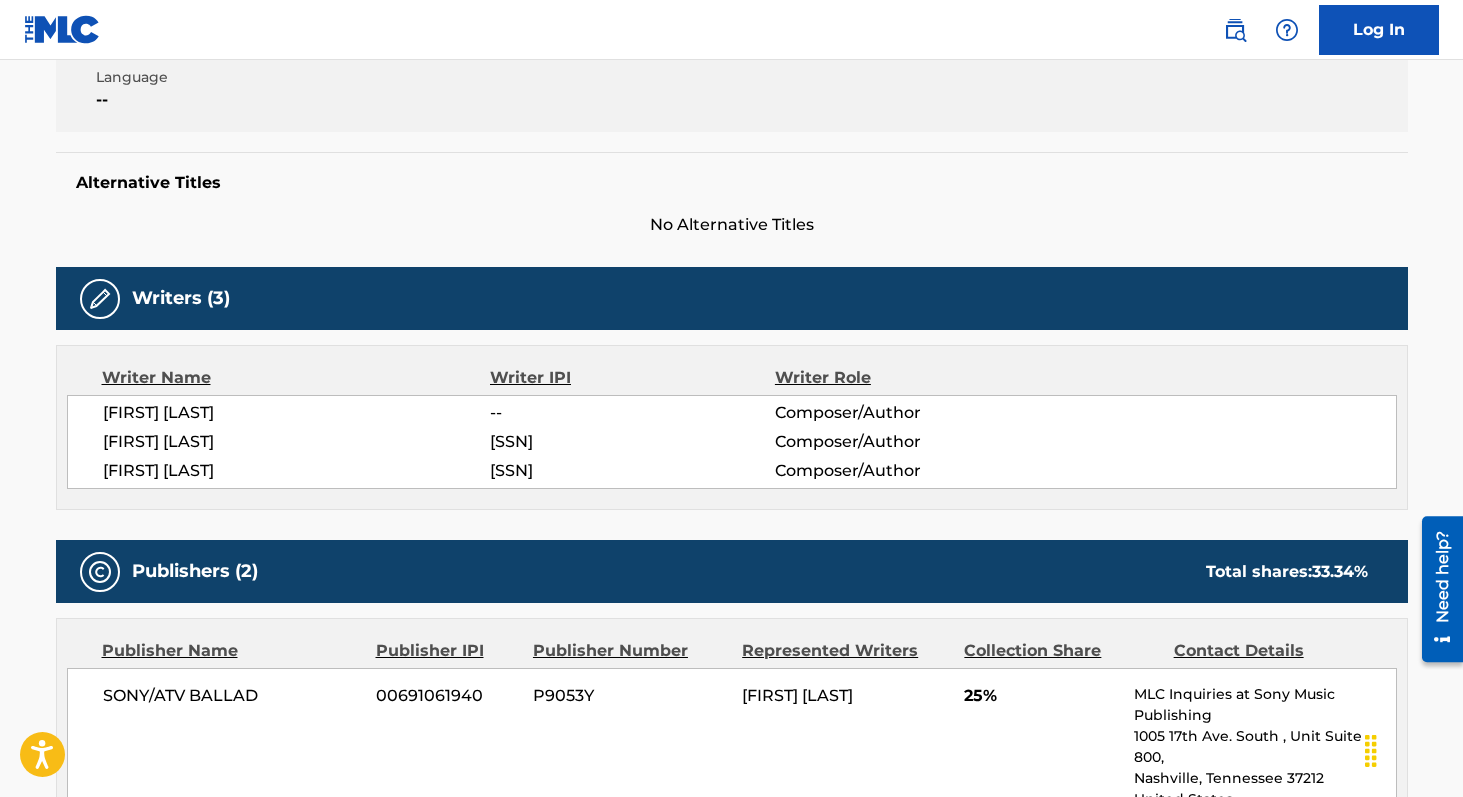 click on "00595792289" at bounding box center [632, 442] 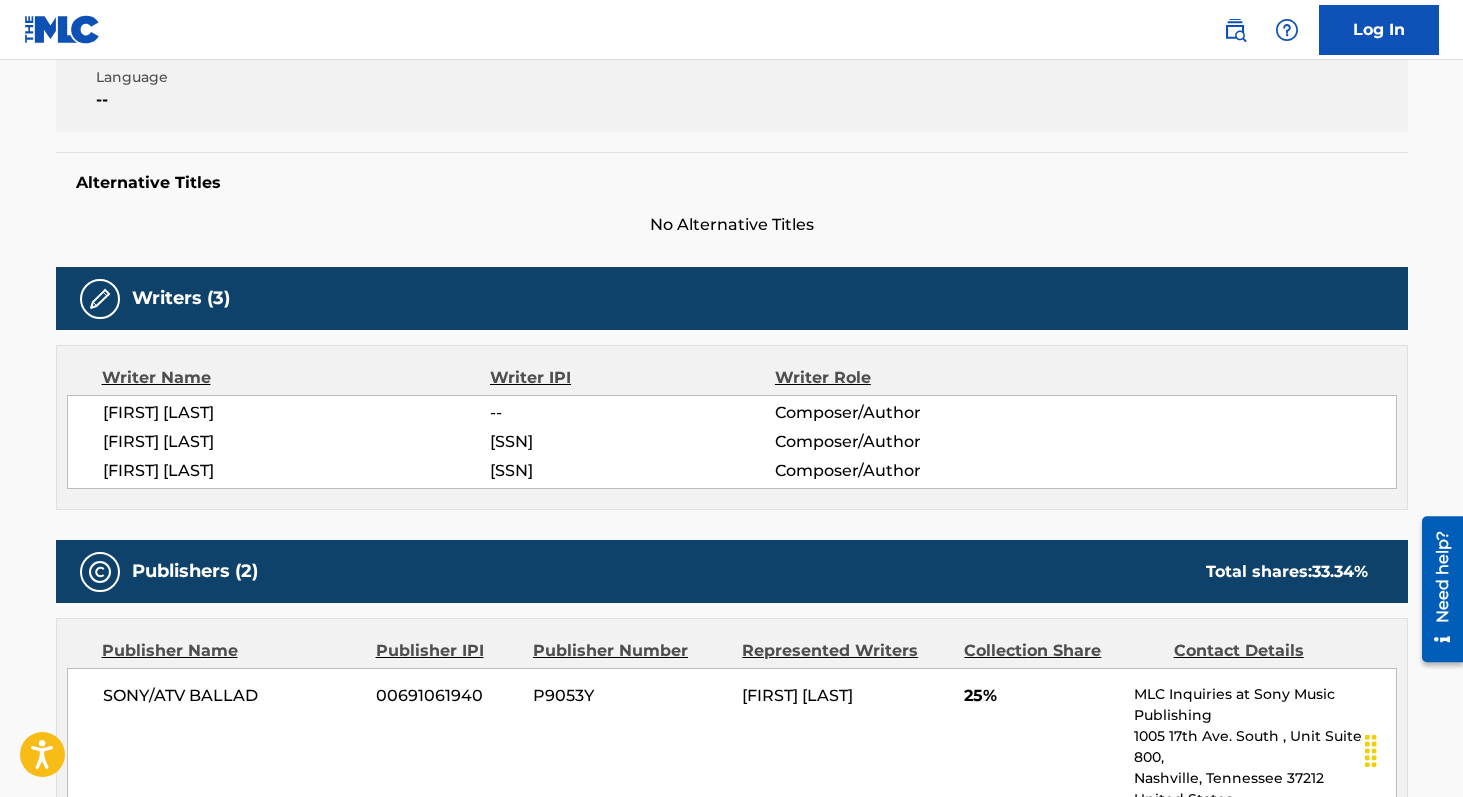 click on "00726827125" at bounding box center [632, 471] 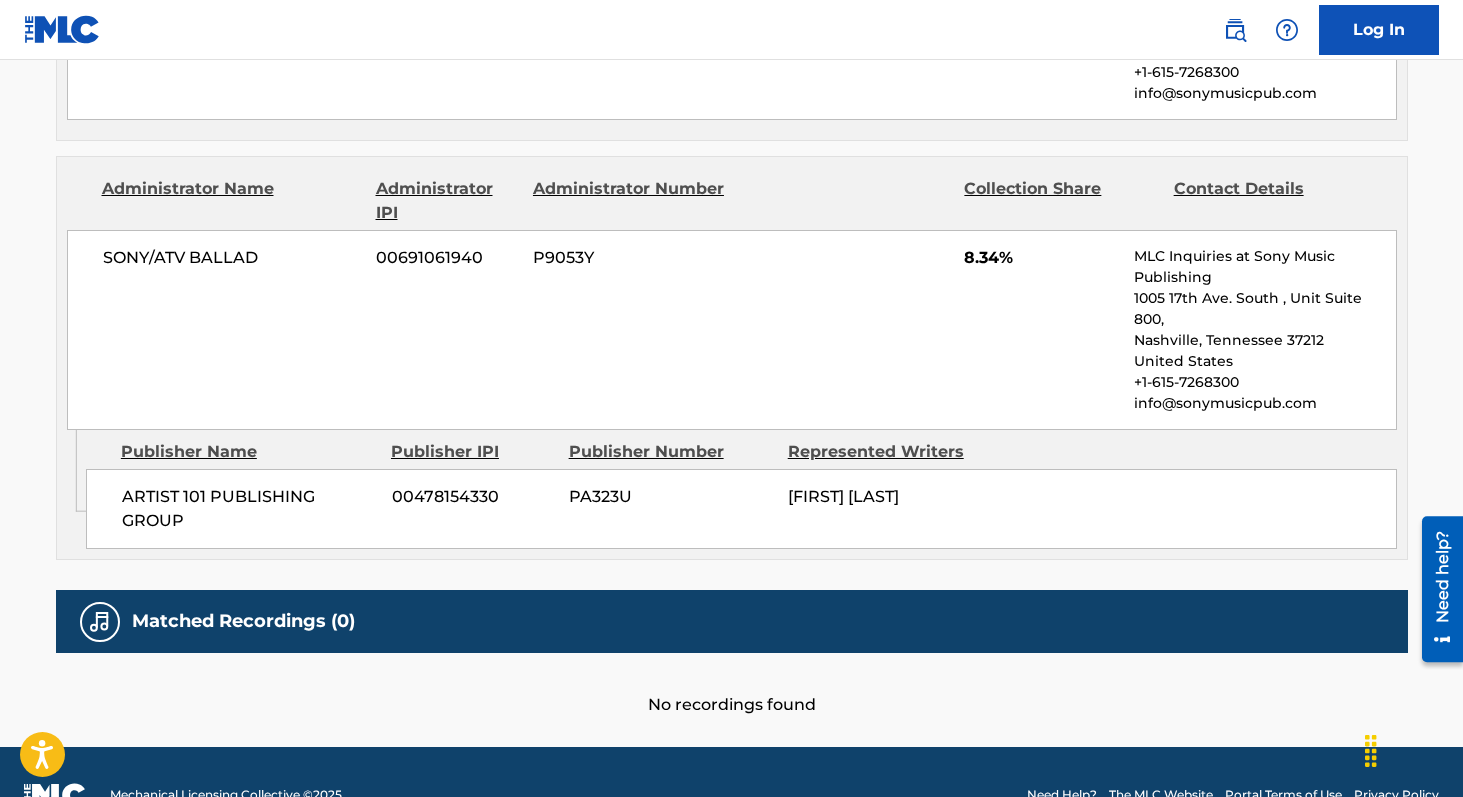 scroll, scrollTop: 0, scrollLeft: 0, axis: both 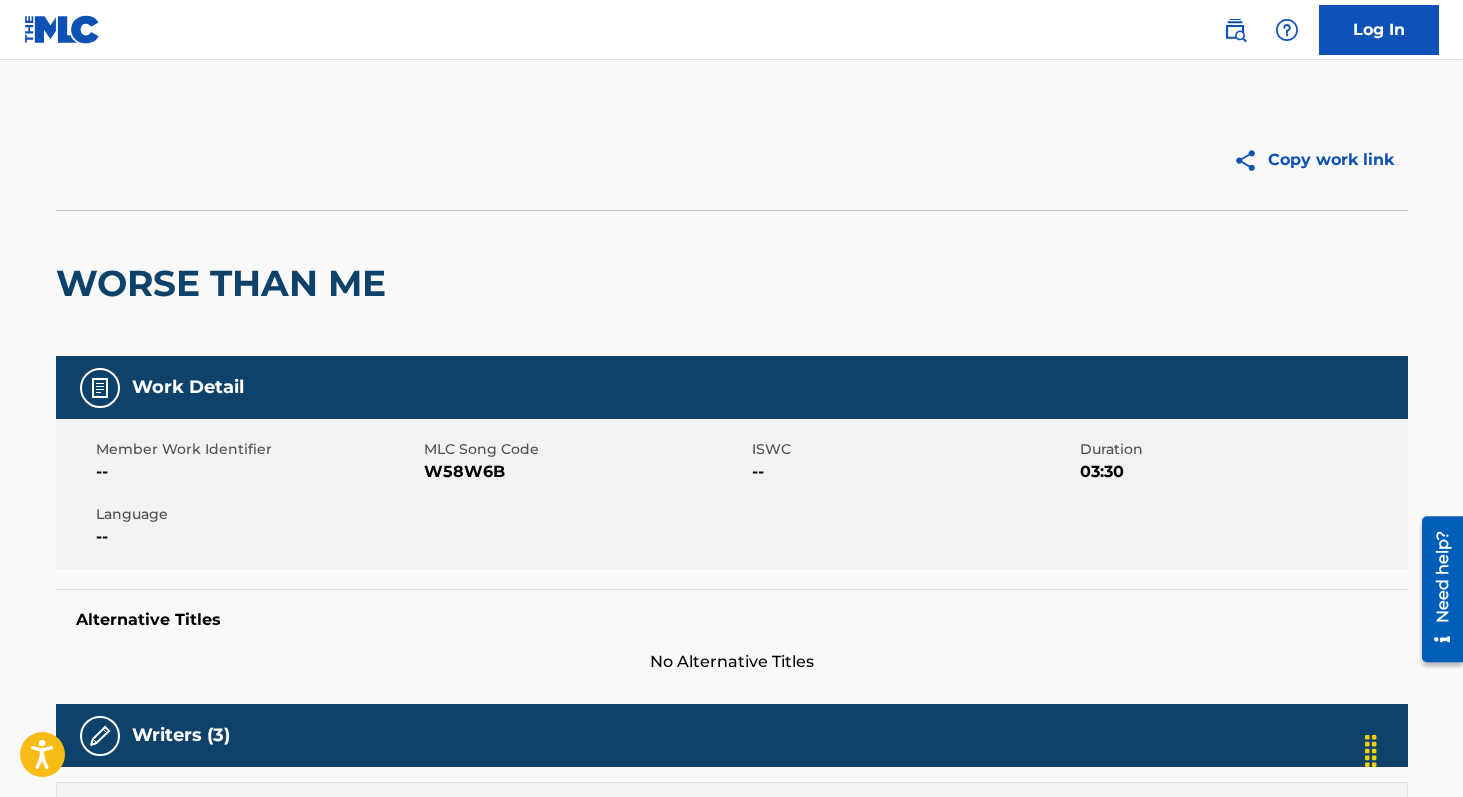 click on "W58W6B" at bounding box center (585, 472) 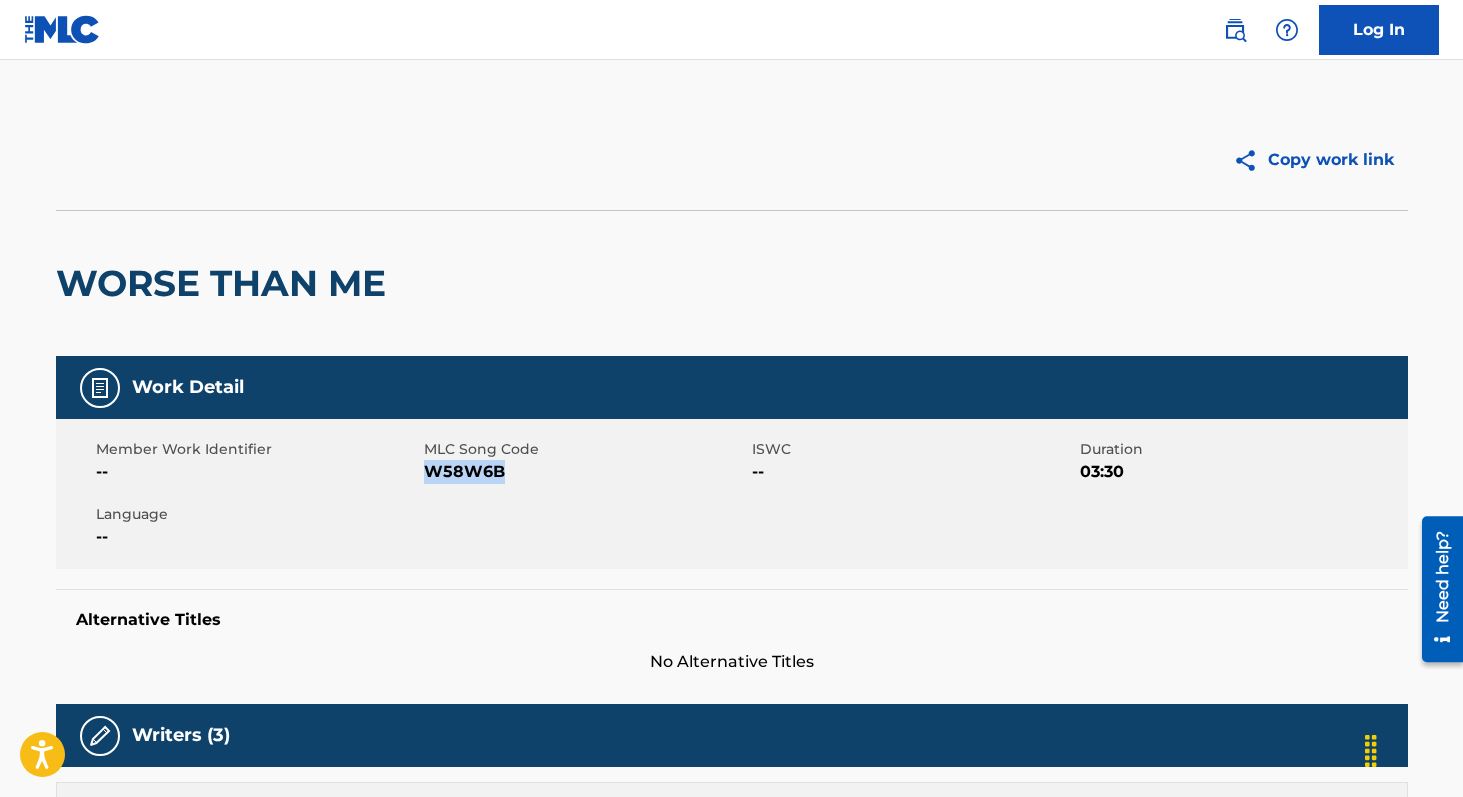 copy on "W58W6B" 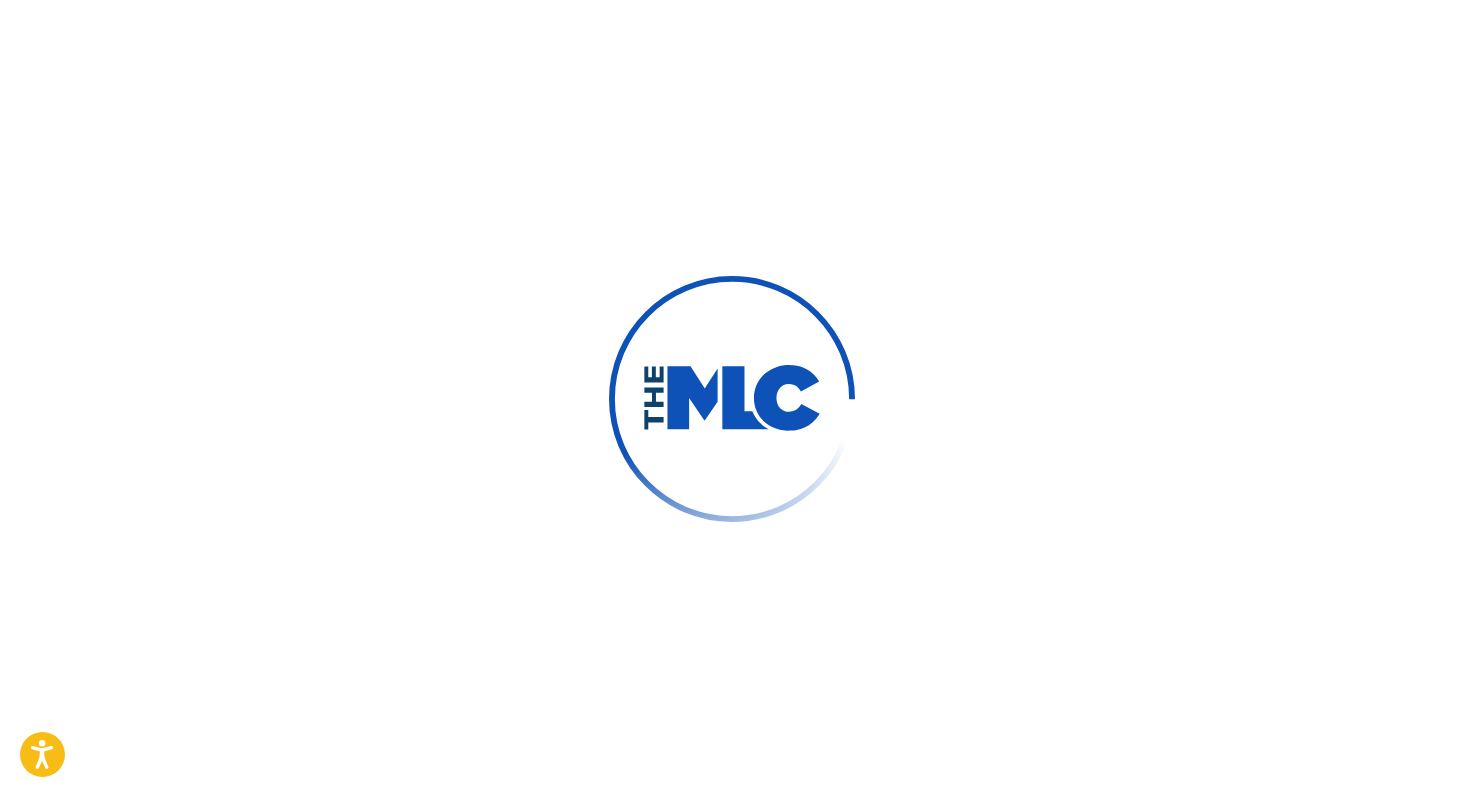 scroll, scrollTop: 0, scrollLeft: 0, axis: both 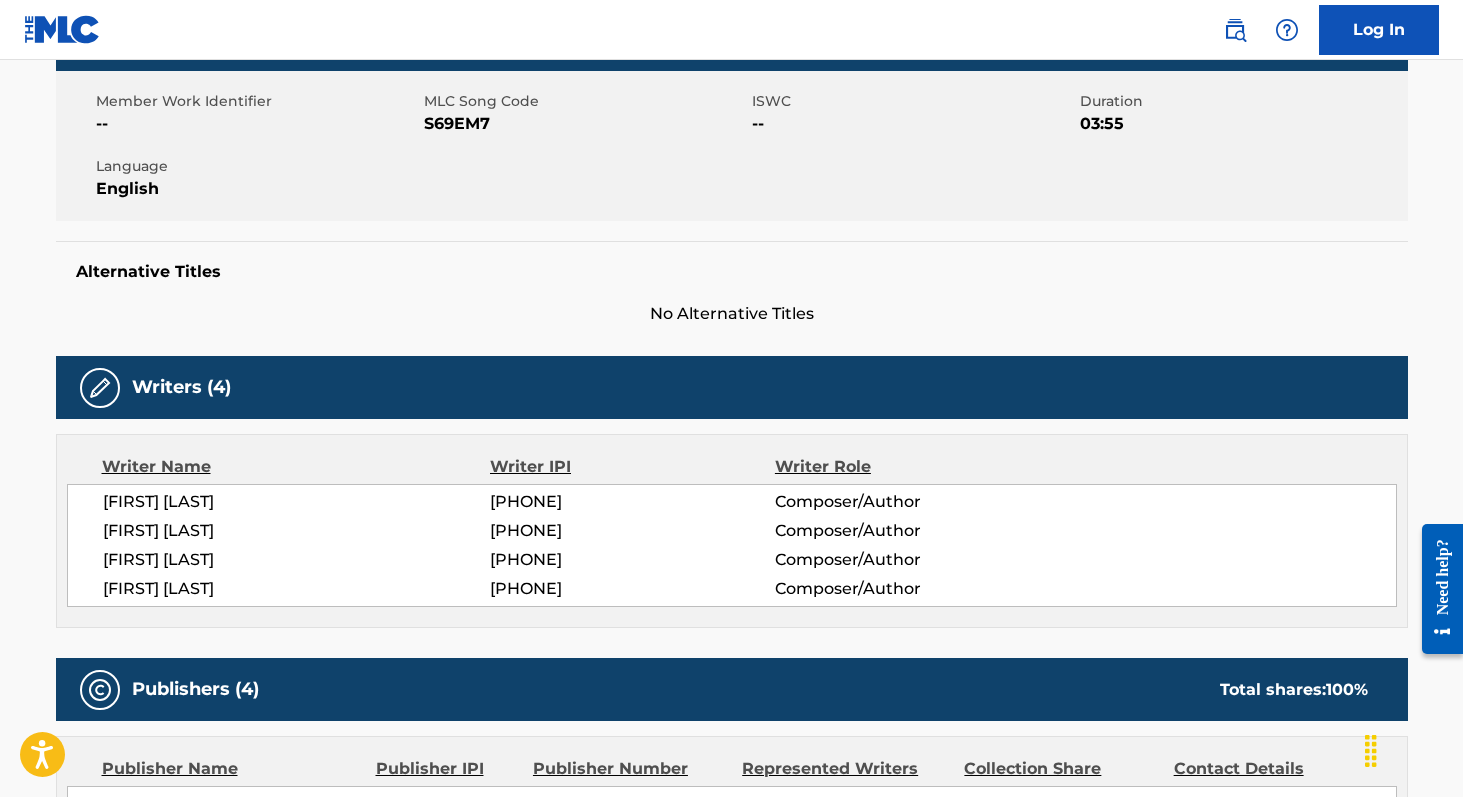 click on "[PHONE]" at bounding box center [632, 502] 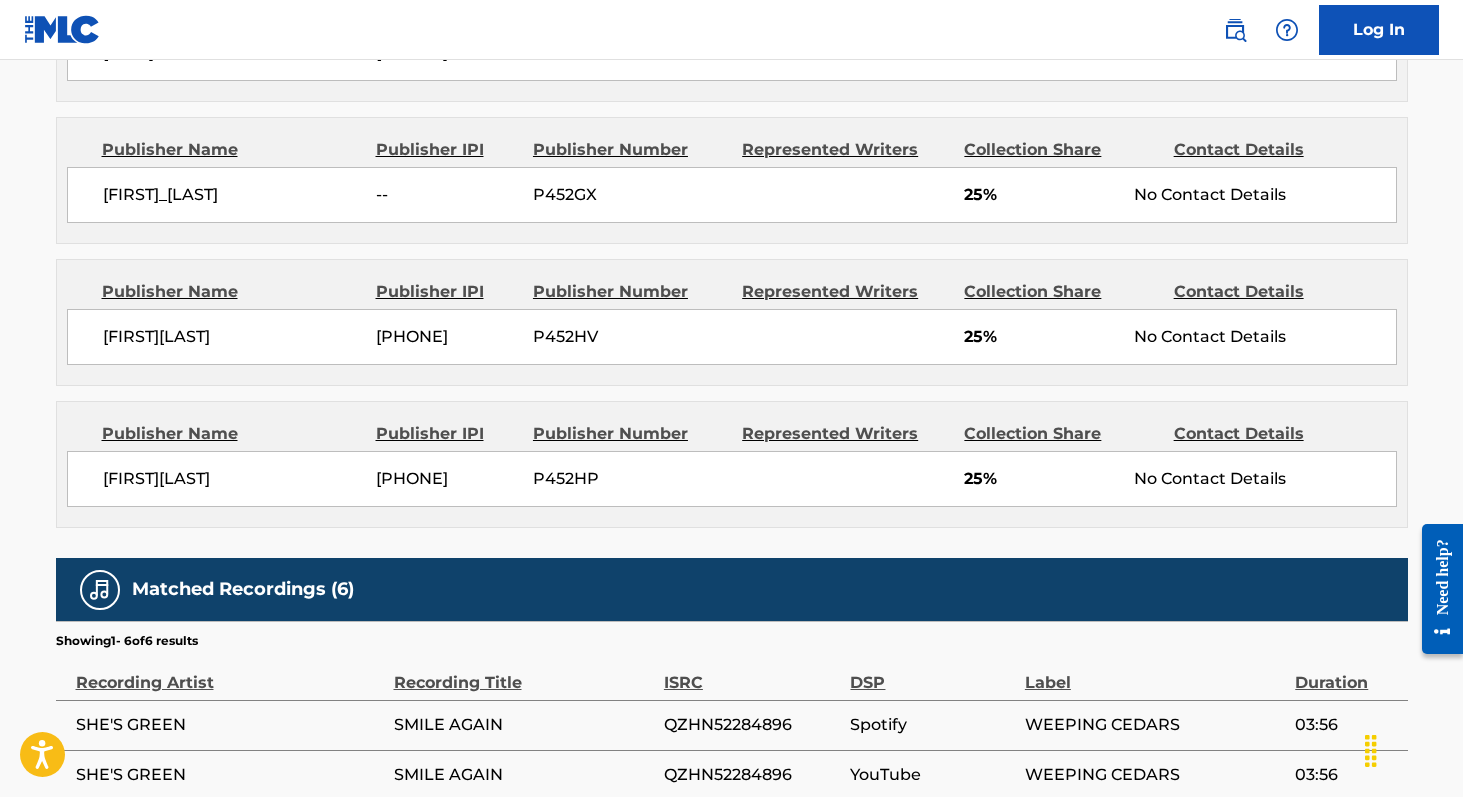 scroll, scrollTop: 1112, scrollLeft: 0, axis: vertical 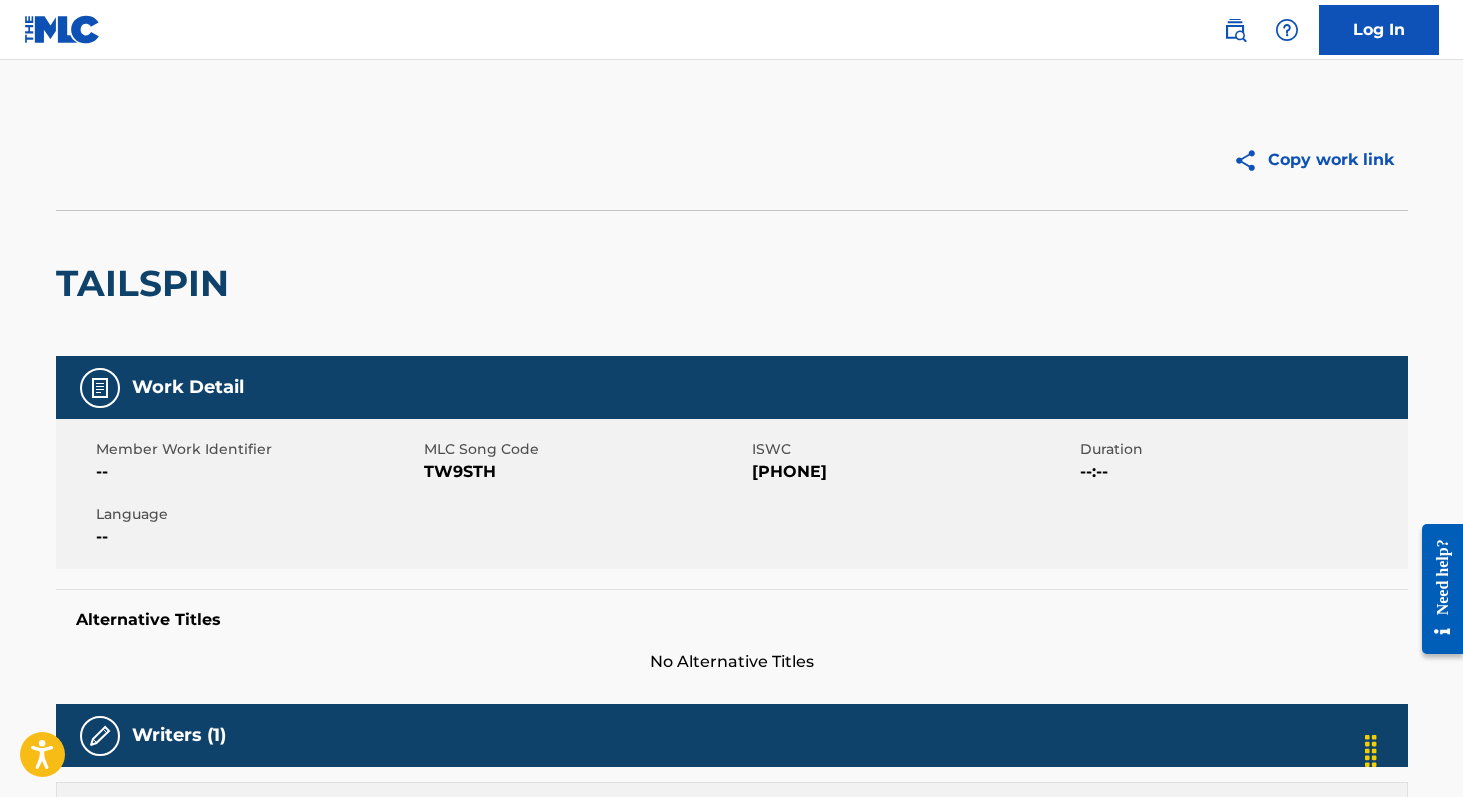 click on "TW9STH" at bounding box center (585, 472) 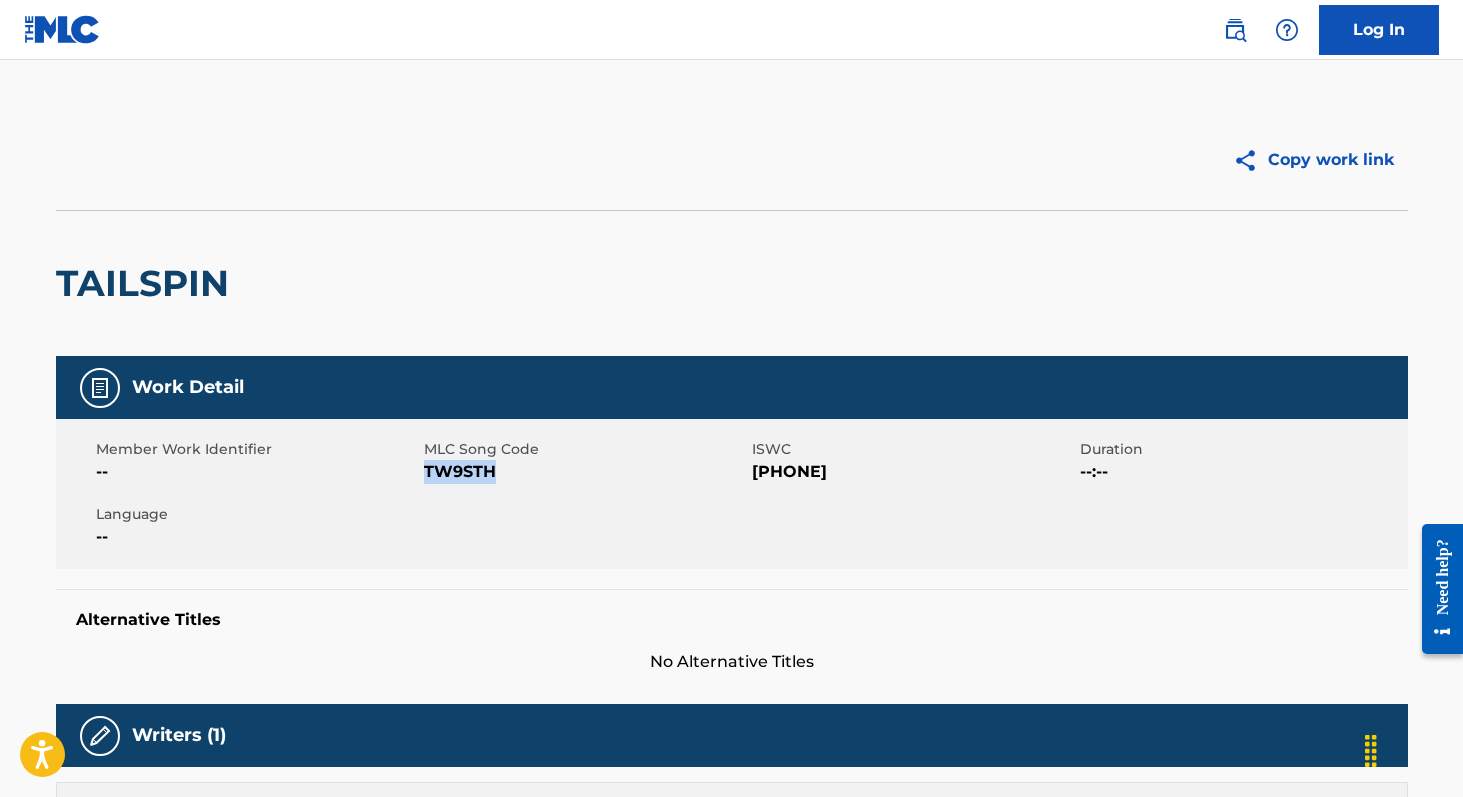 copy on "TW9STH" 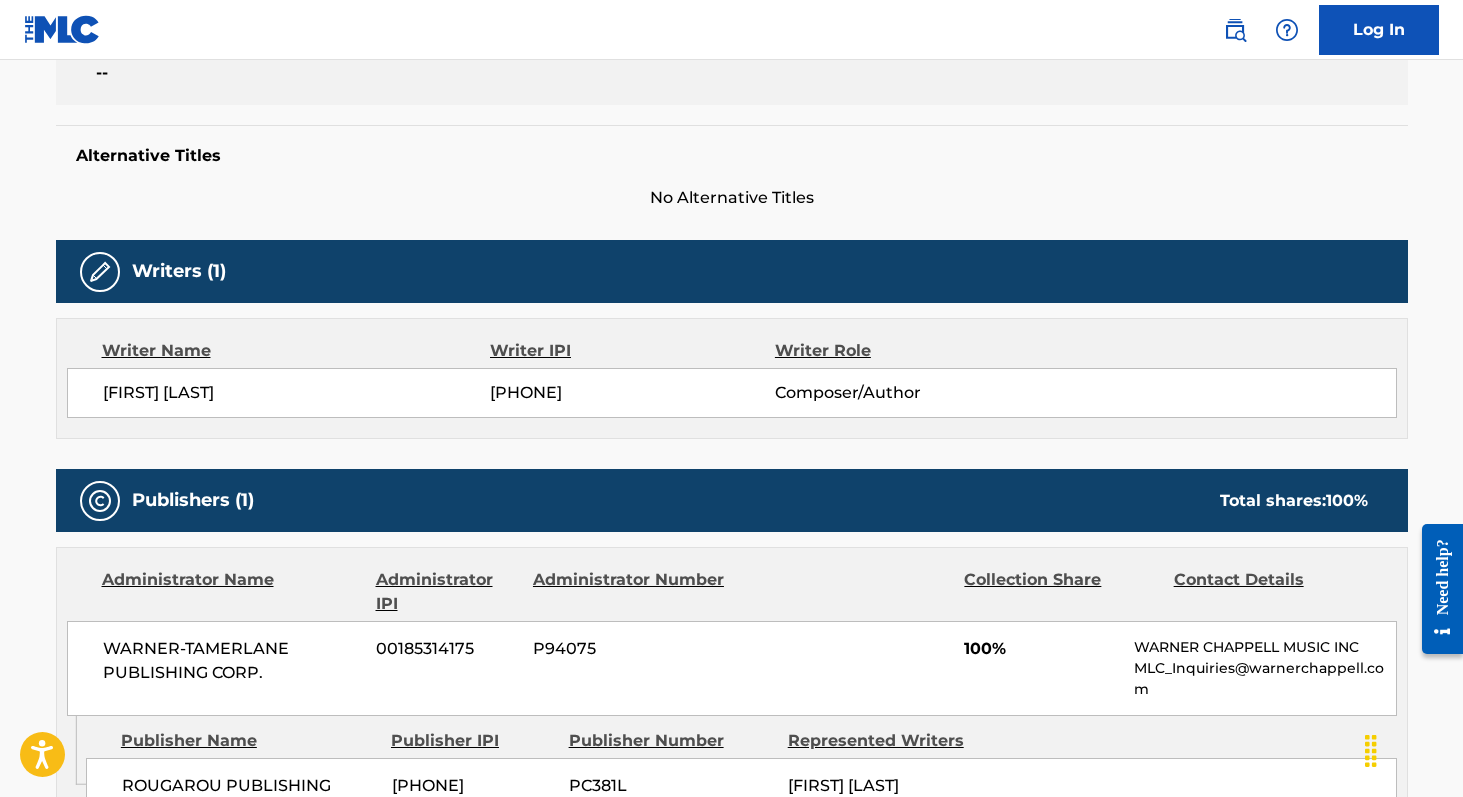 scroll, scrollTop: 480, scrollLeft: 0, axis: vertical 